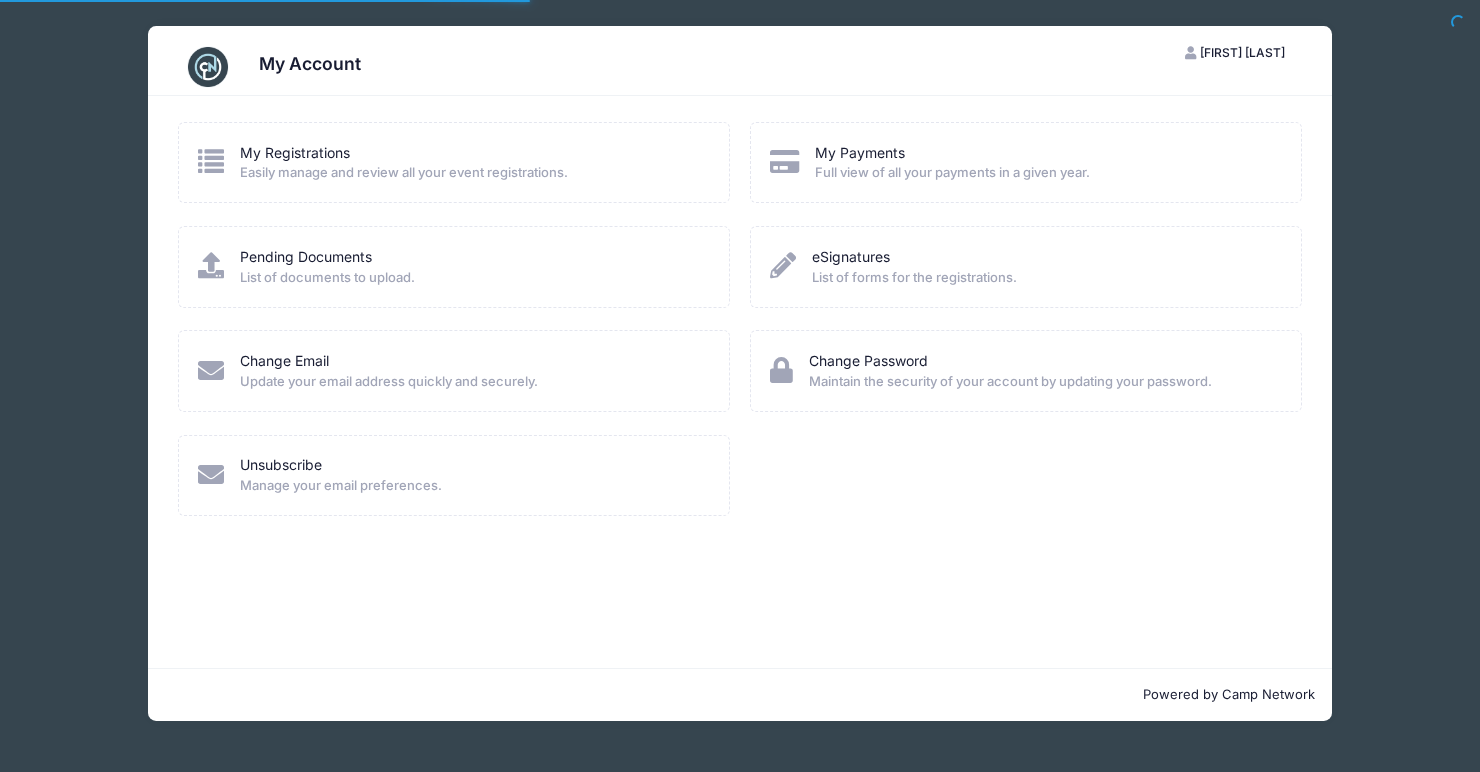 scroll, scrollTop: 0, scrollLeft: 0, axis: both 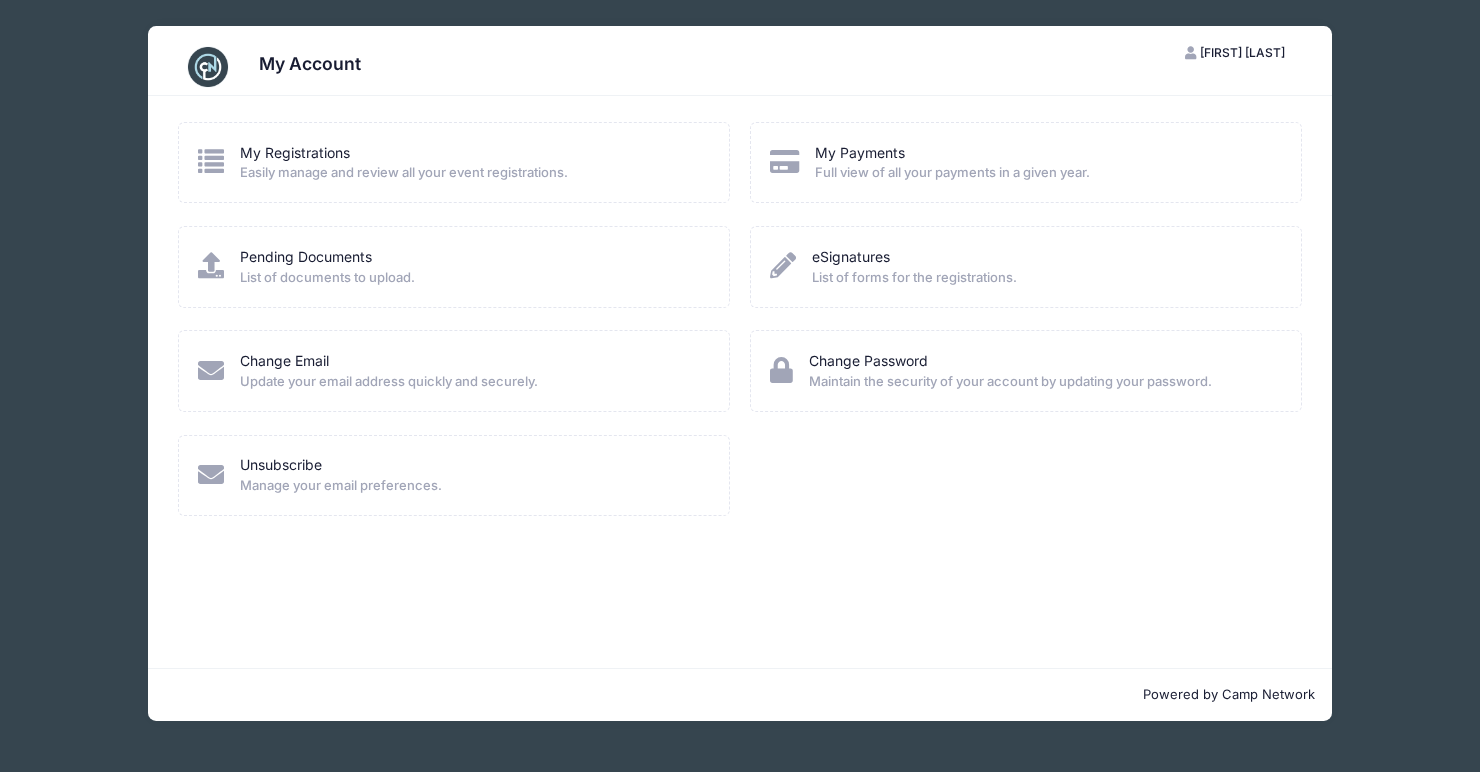 click at bounding box center [784, 161] 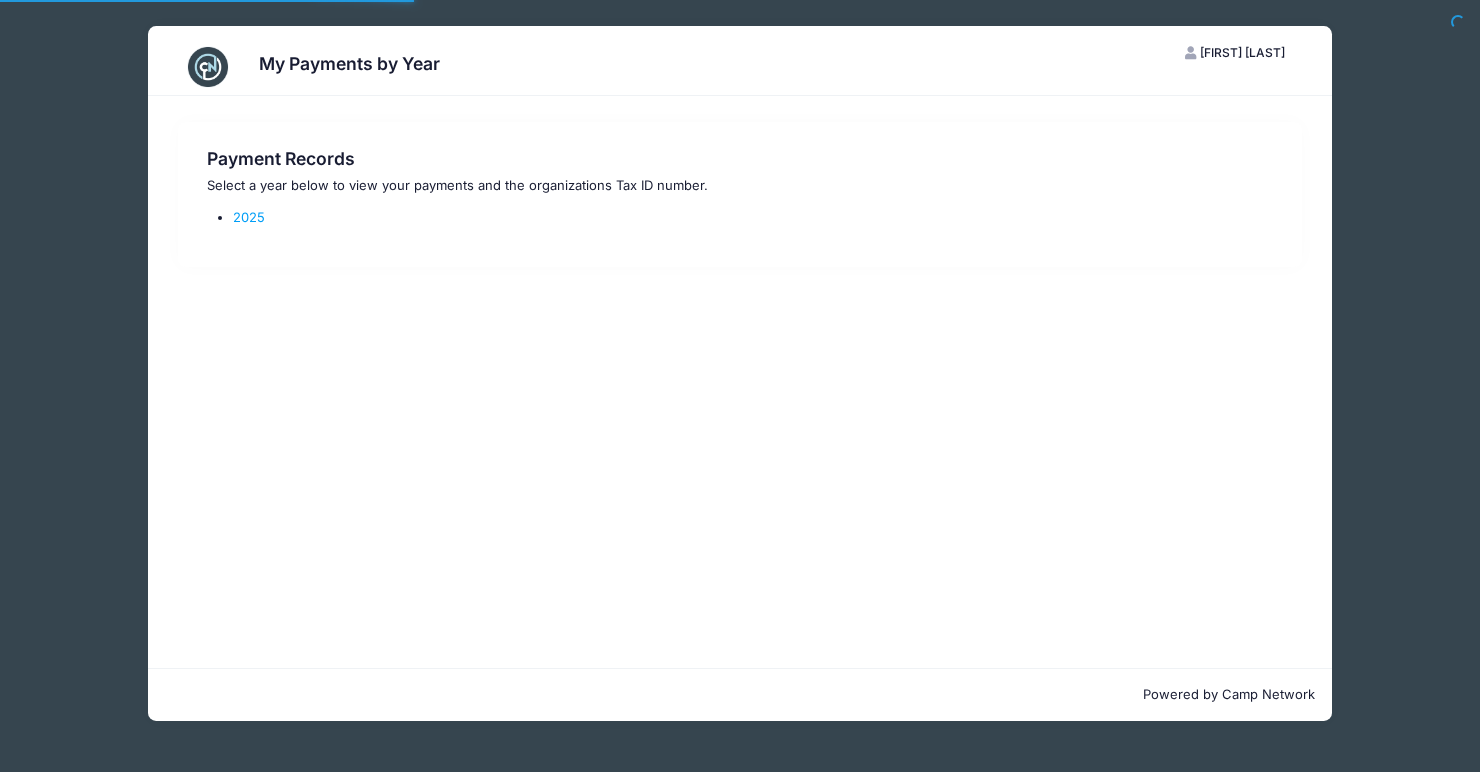 scroll, scrollTop: 0, scrollLeft: 0, axis: both 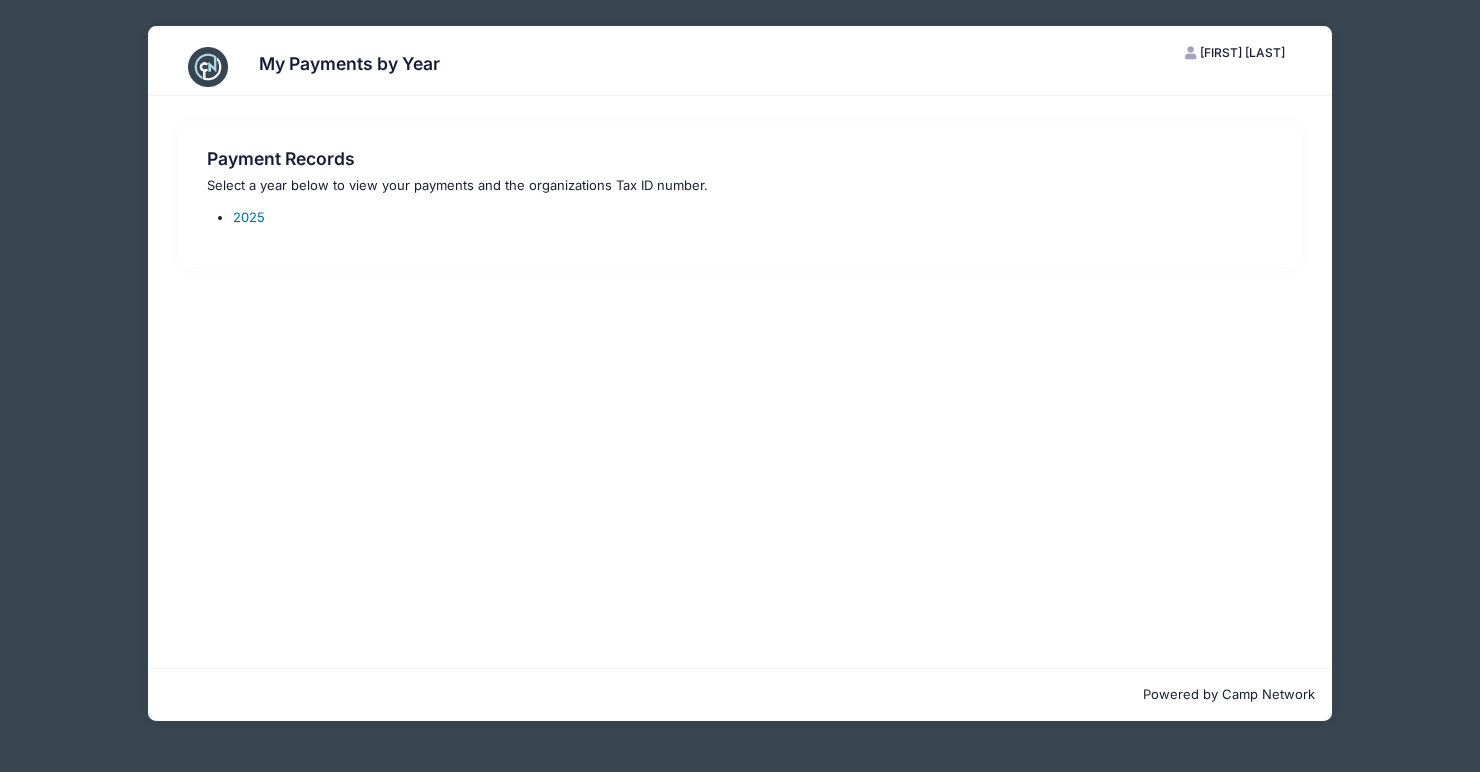 click on "2025" at bounding box center [249, 217] 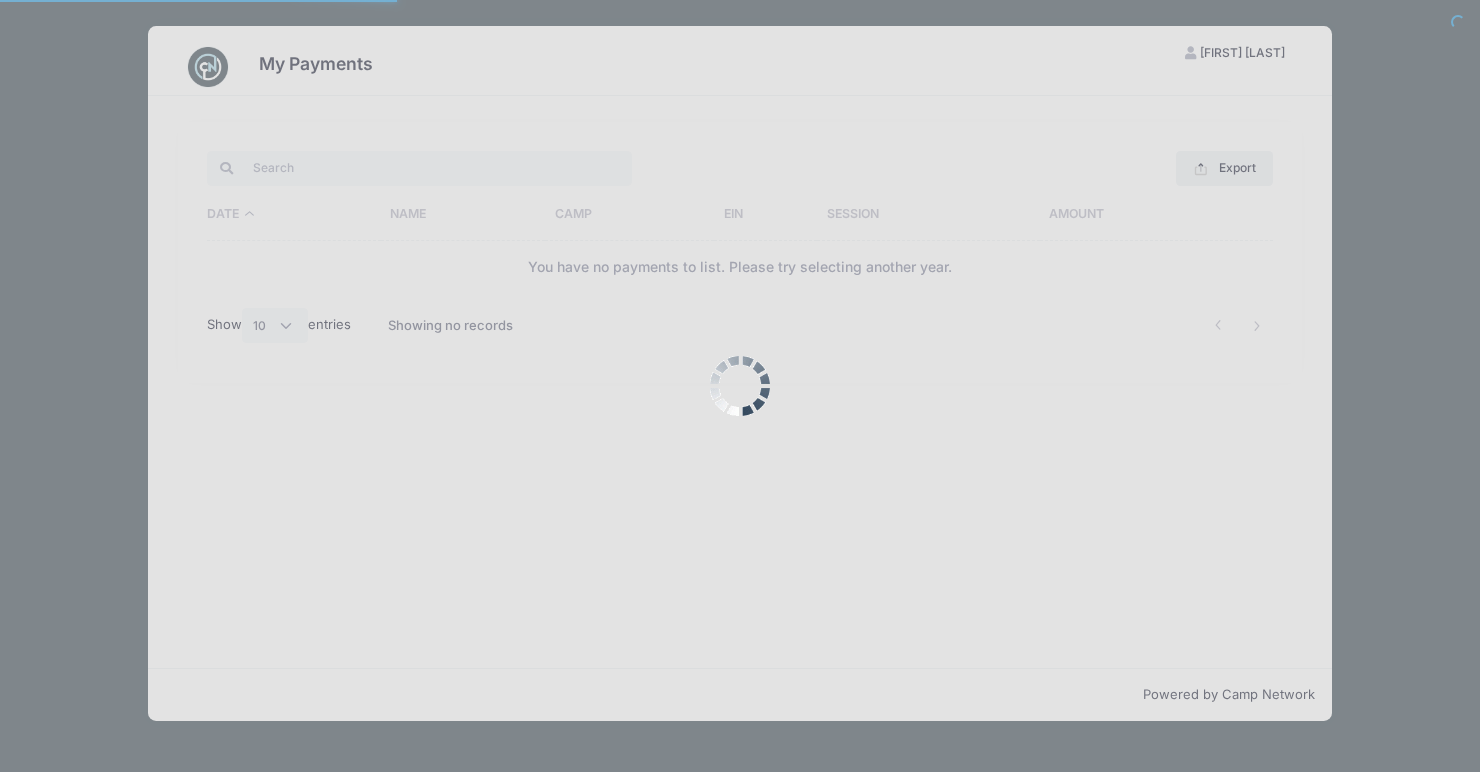 select on "10" 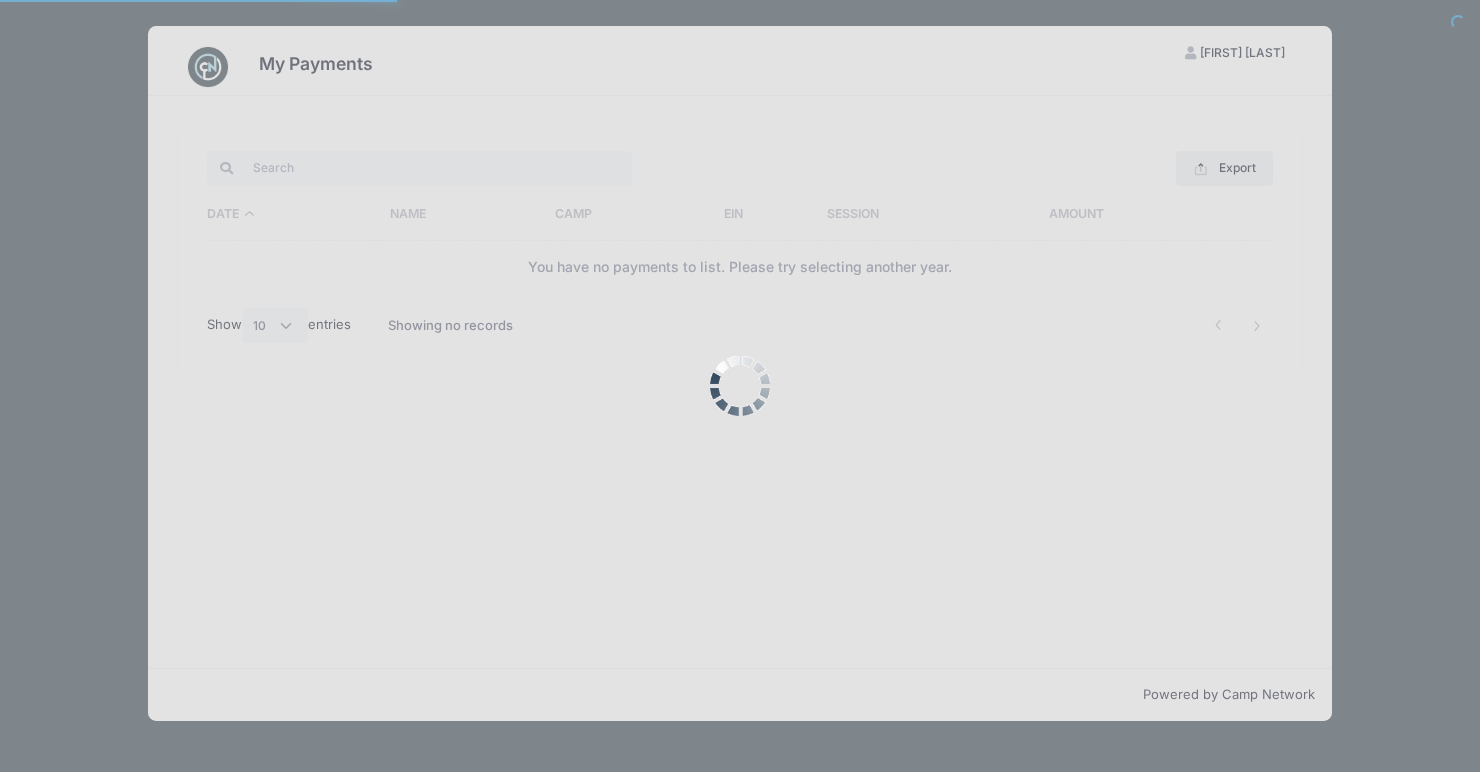 scroll, scrollTop: 0, scrollLeft: 0, axis: both 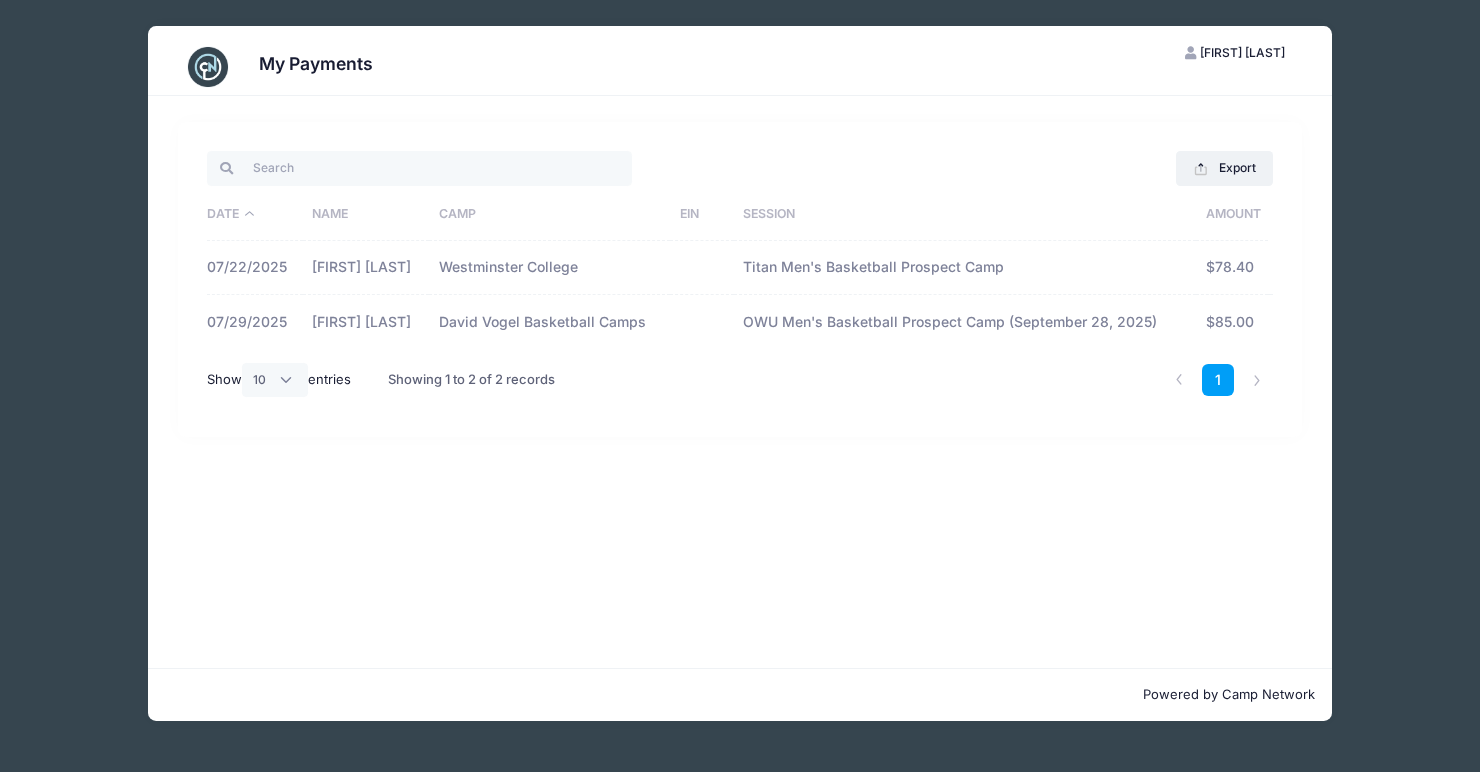 click on "My Payments" at bounding box center [740, 67] 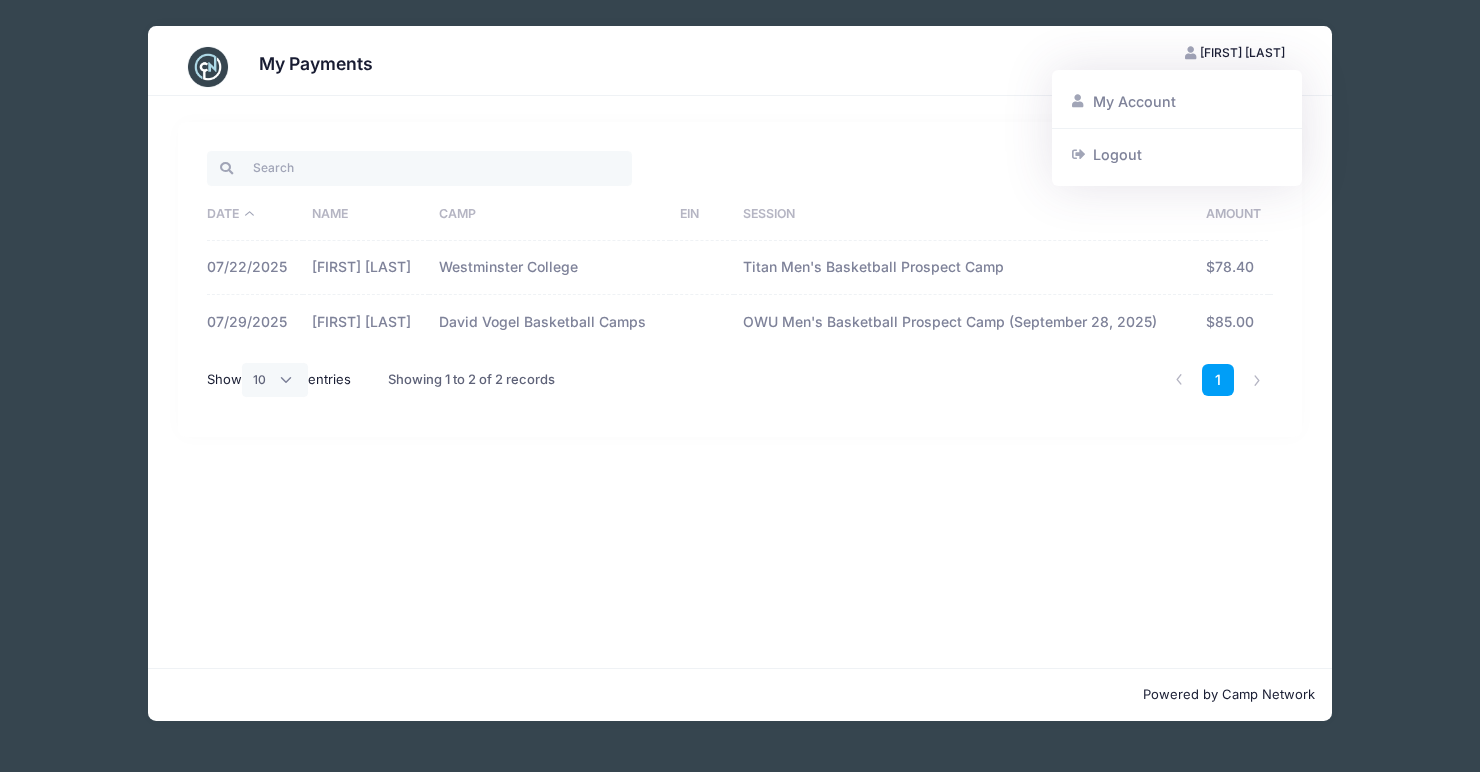 click on "[FIRST] [LAST]" at bounding box center (1242, 52) 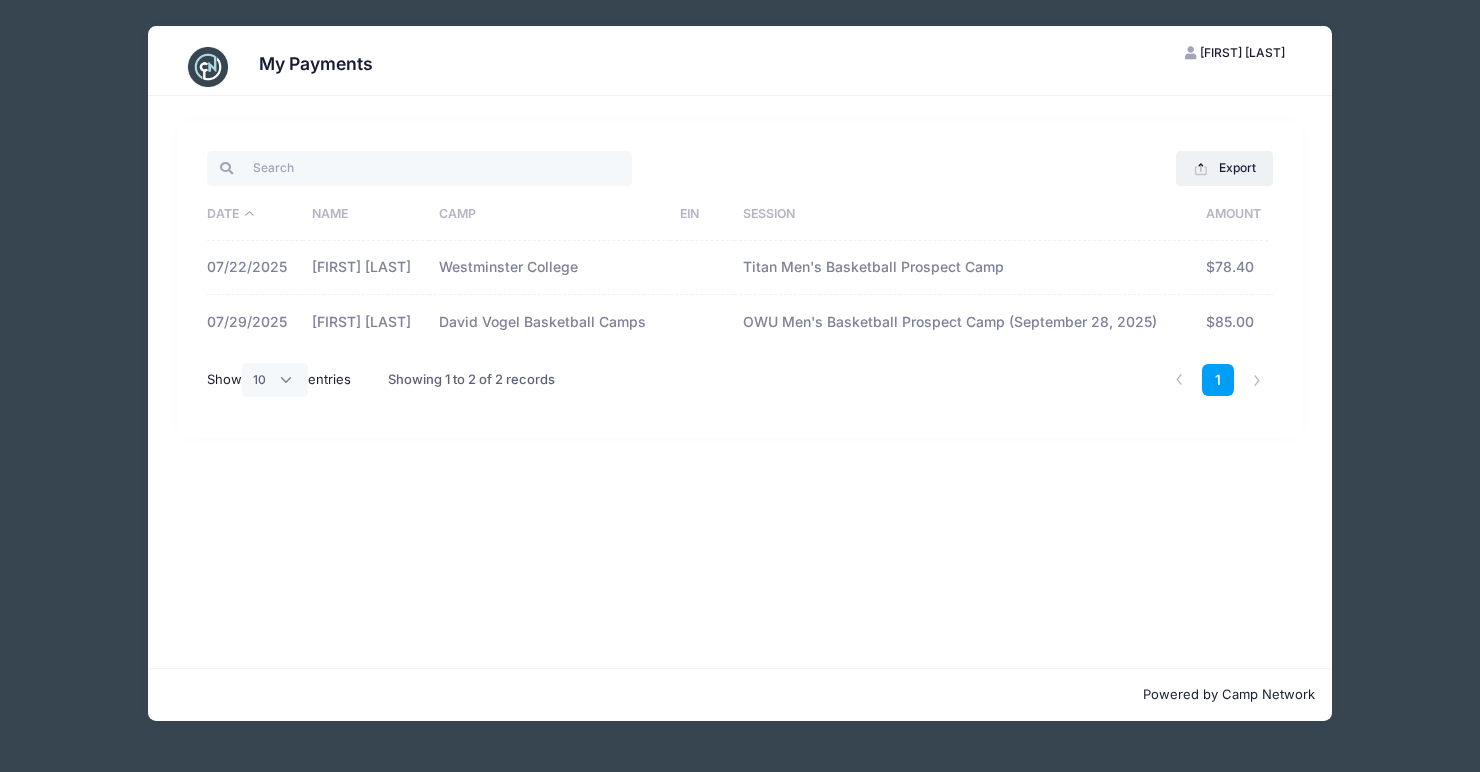 click on "MJ Matty Jirmasek" at bounding box center (1234, 53) 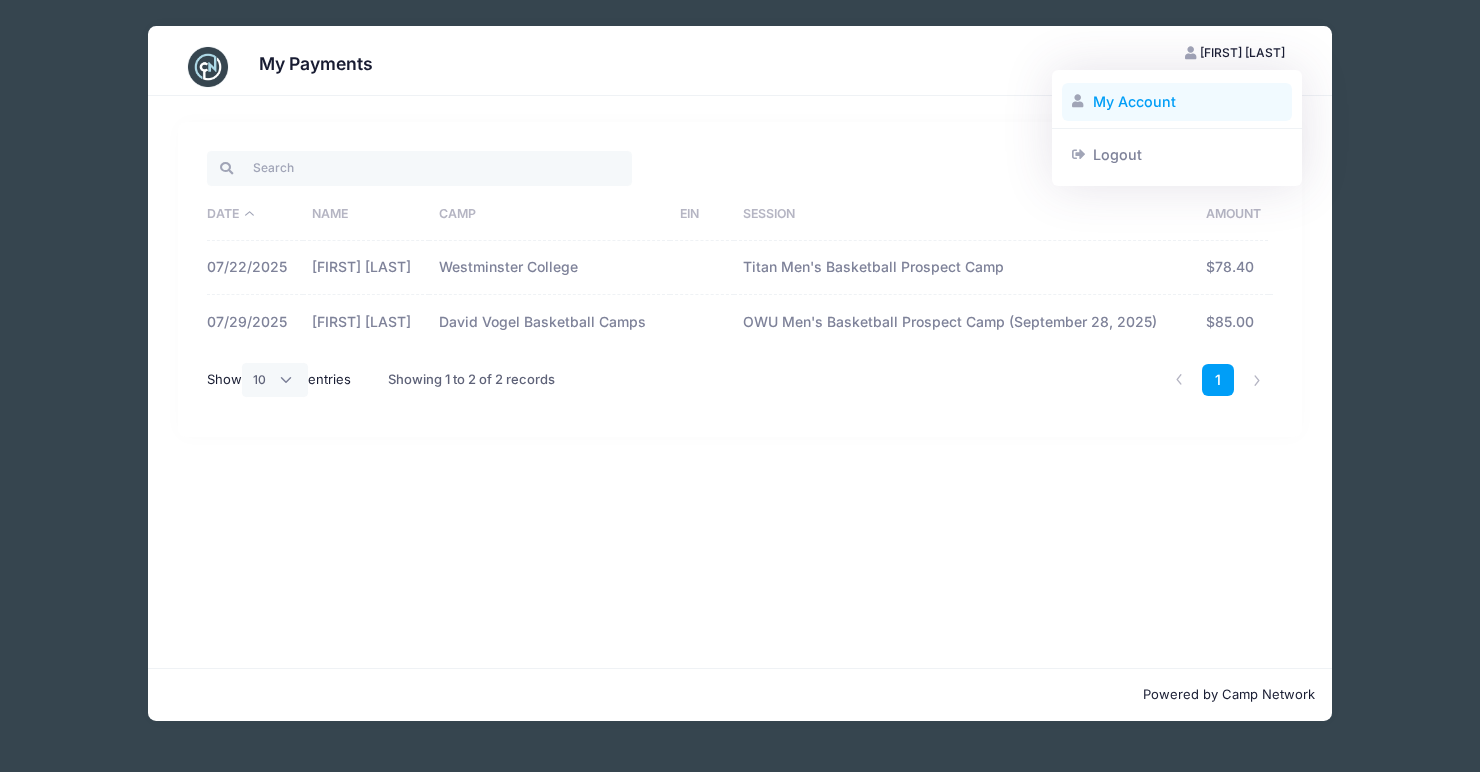 click on "My Account" at bounding box center (1177, 102) 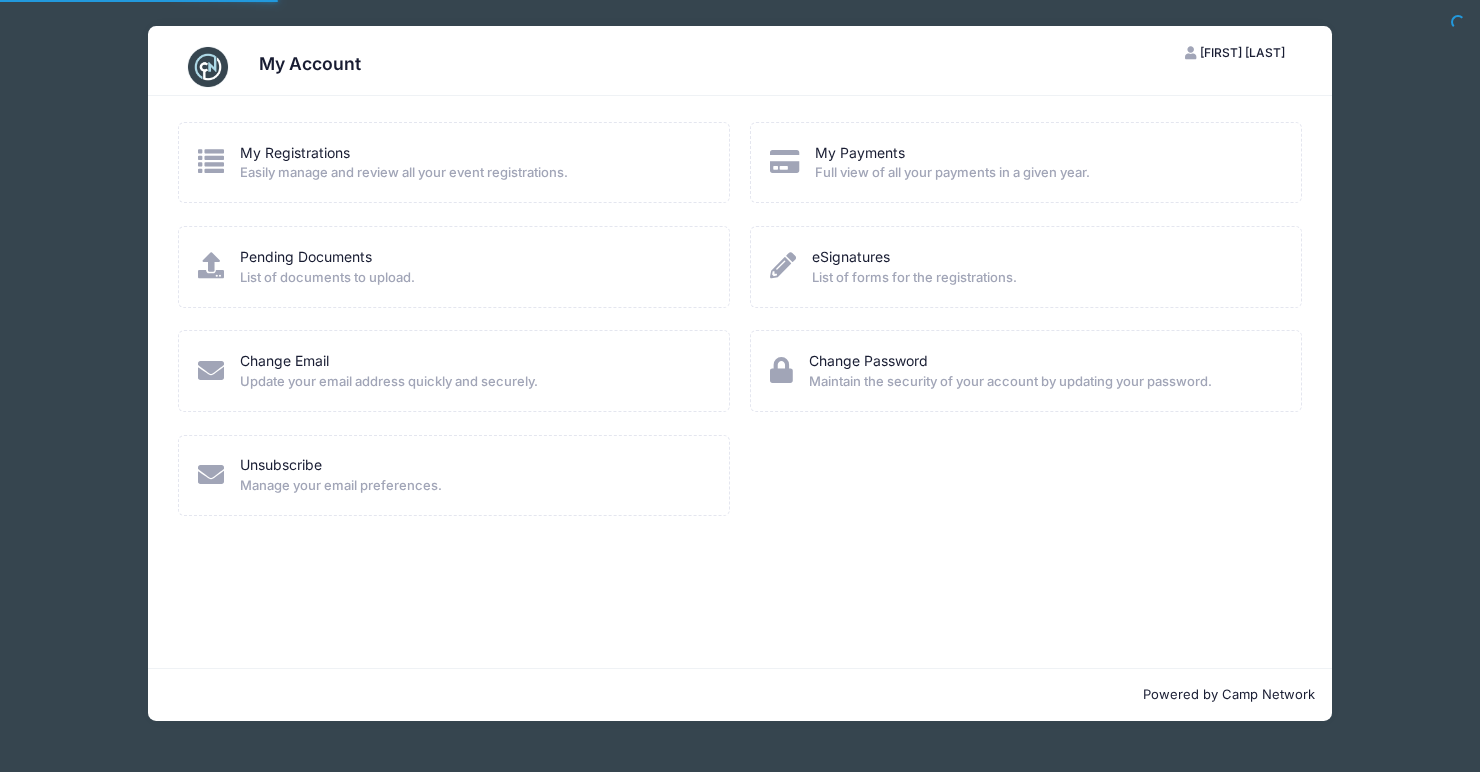 scroll, scrollTop: 0, scrollLeft: 0, axis: both 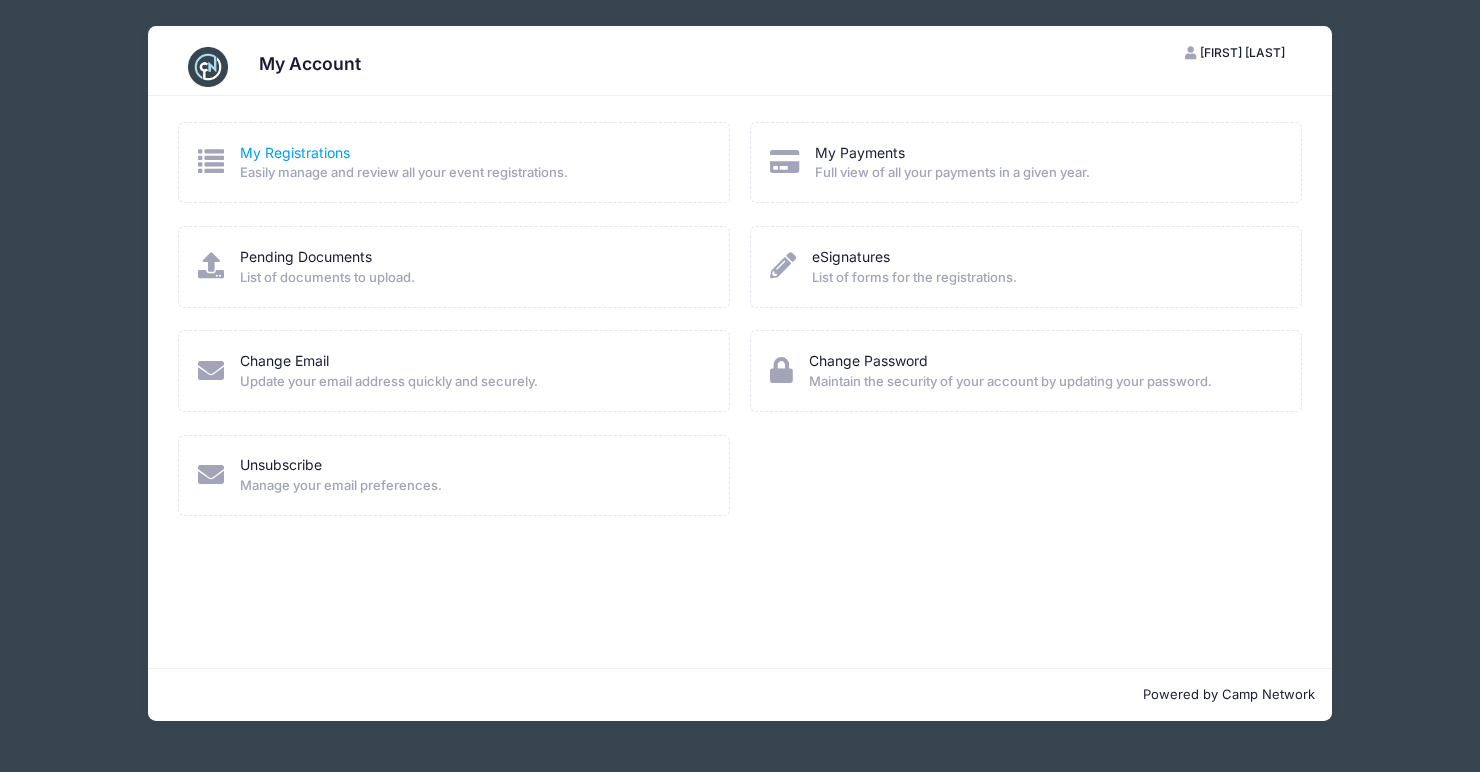 click on "My Registrations" at bounding box center [295, 152] 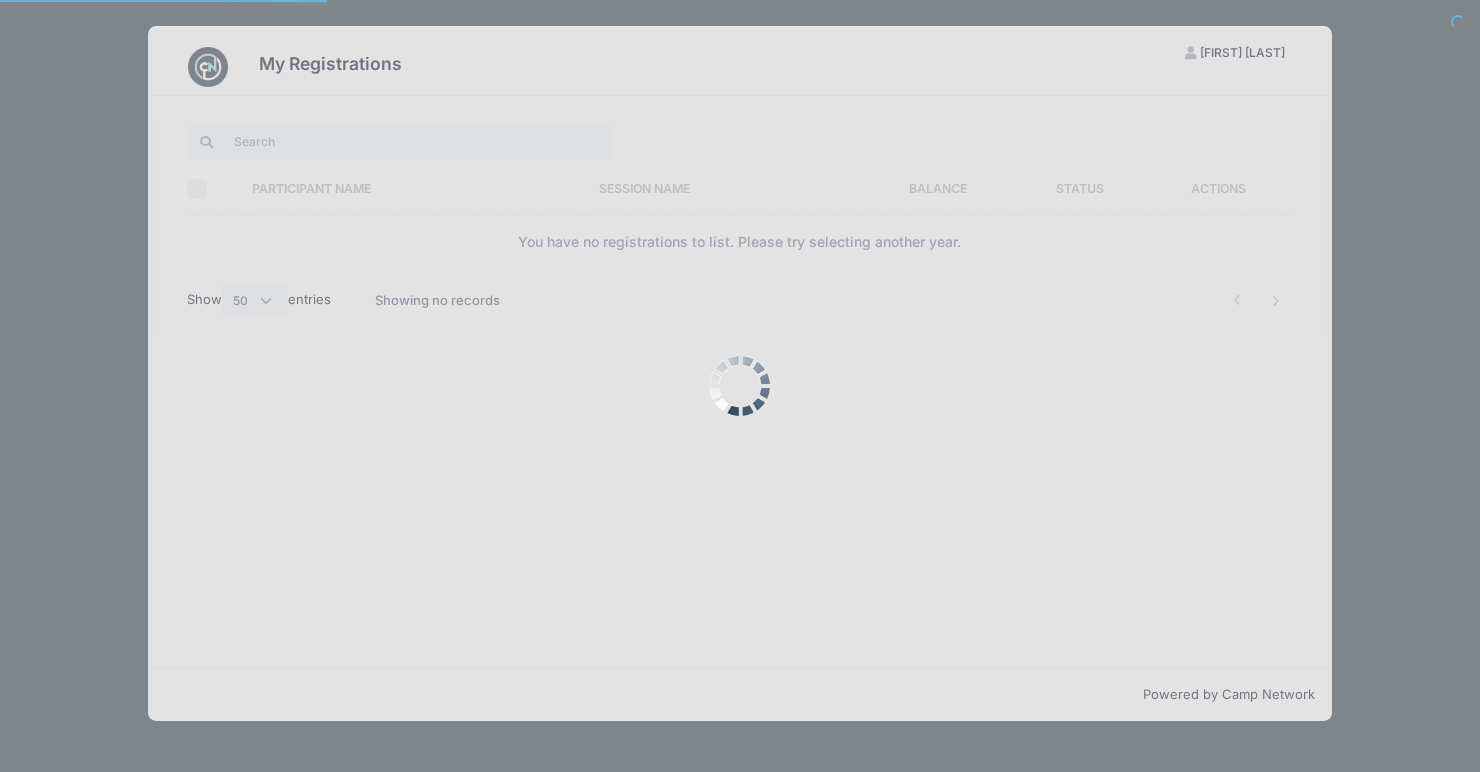 select on "50" 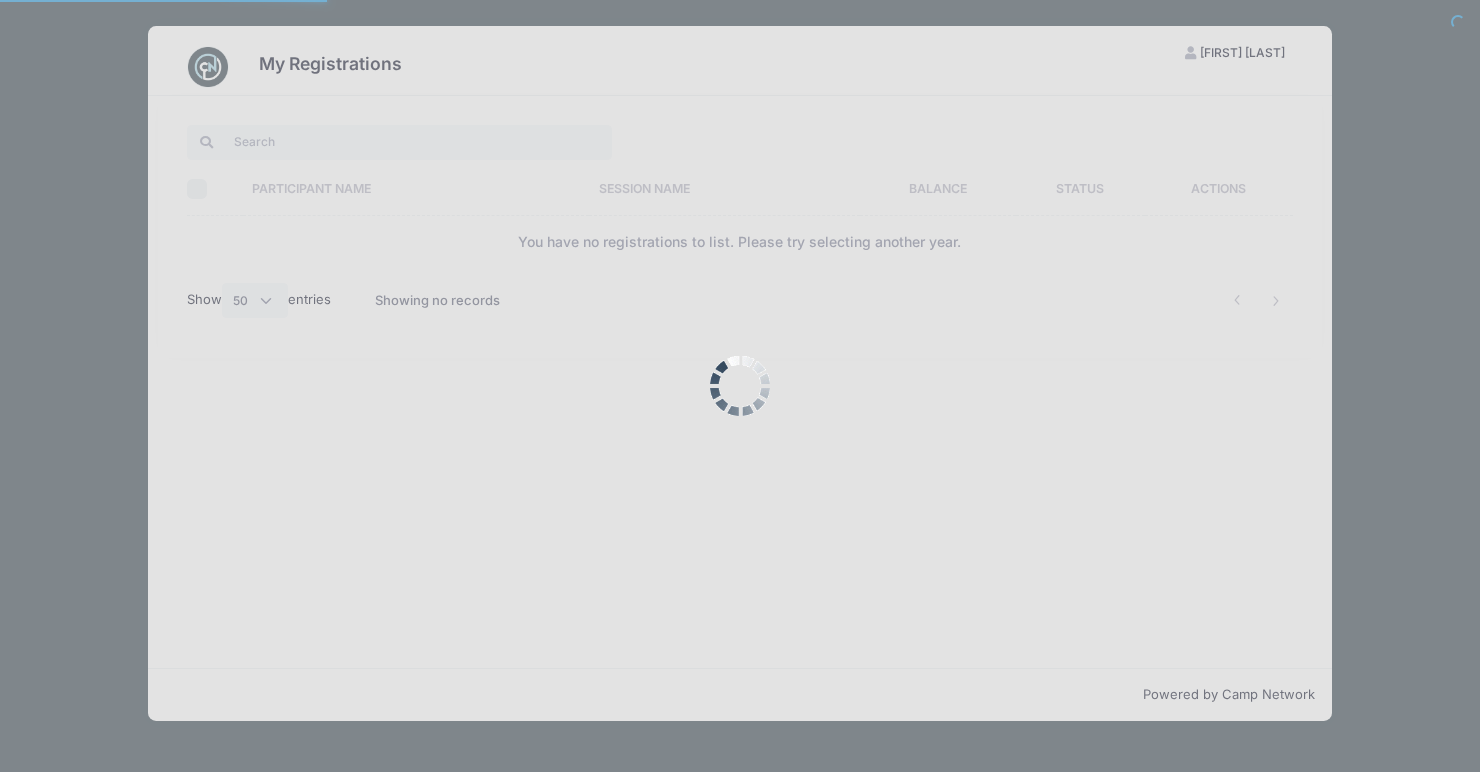 scroll, scrollTop: 0, scrollLeft: 0, axis: both 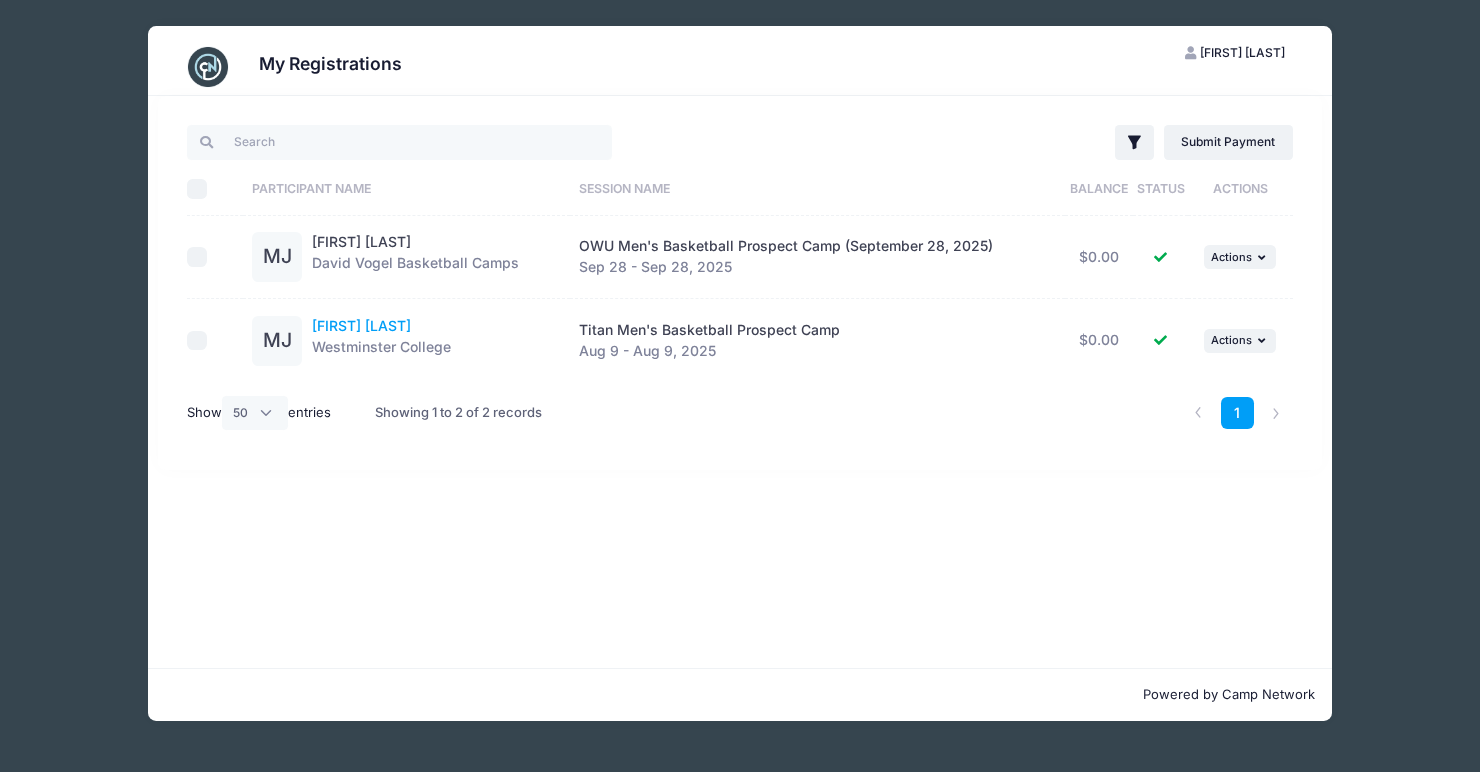 click on "[FIRST] [LAST]" at bounding box center [361, 325] 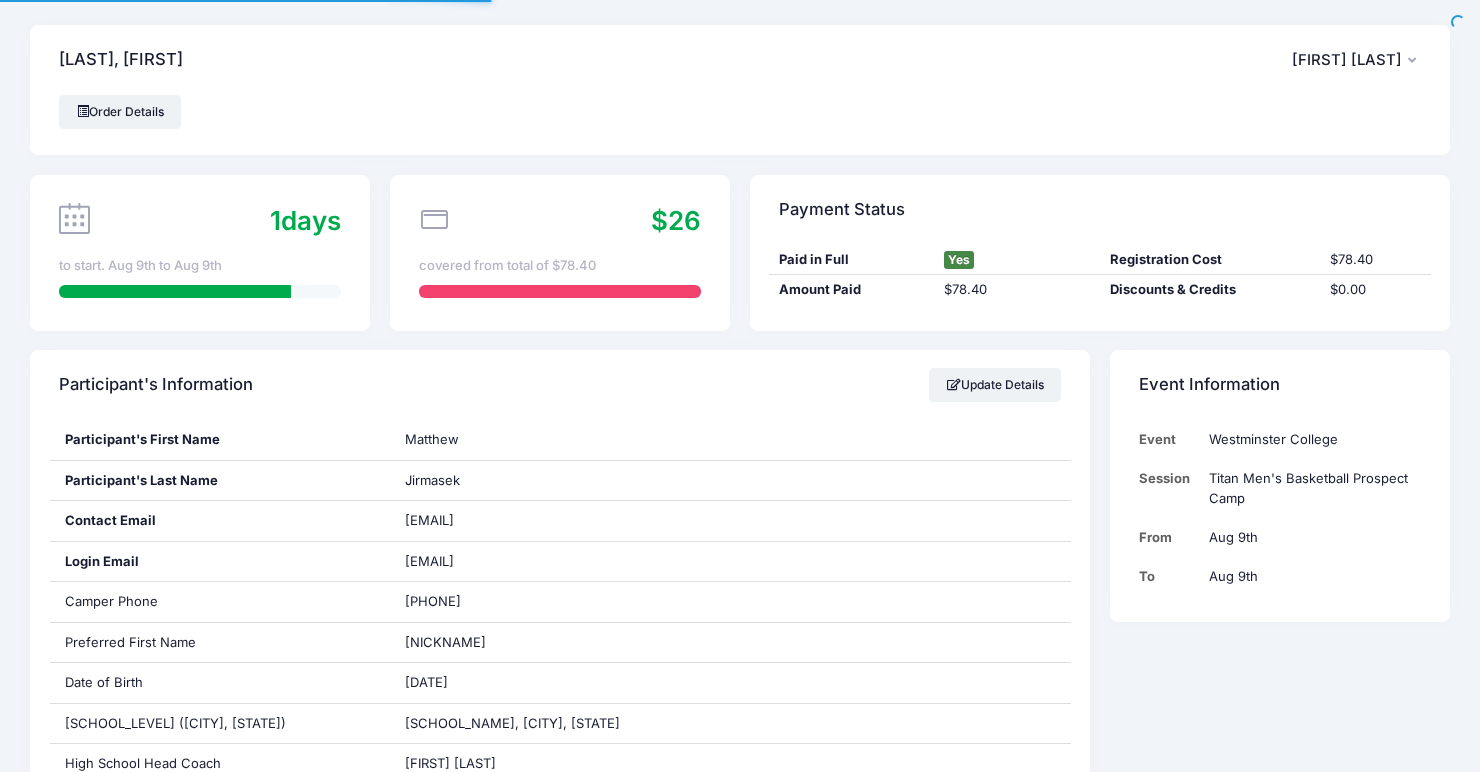 scroll, scrollTop: 0, scrollLeft: 0, axis: both 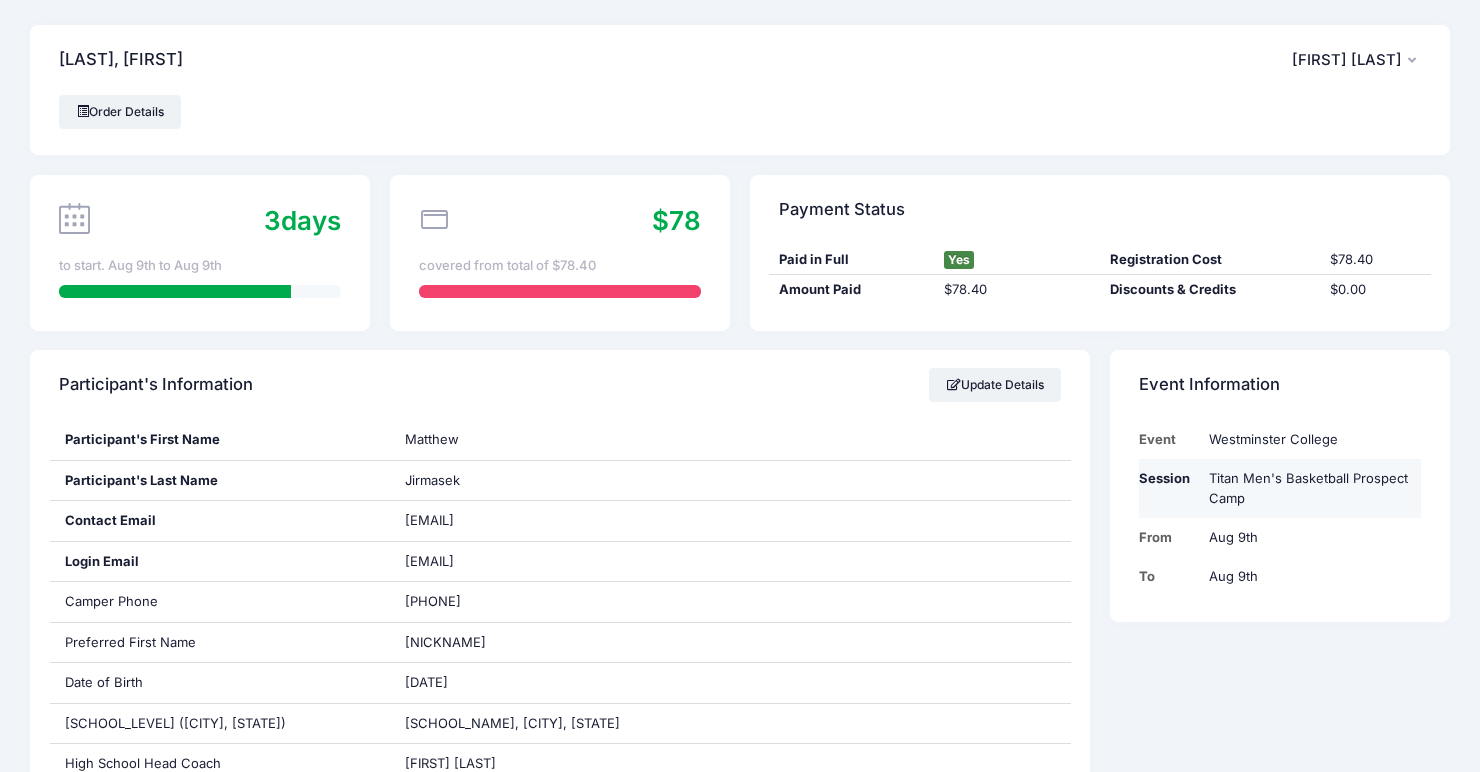 click on "Titan Men's Basketball Prospect Camp" at bounding box center [1310, 488] 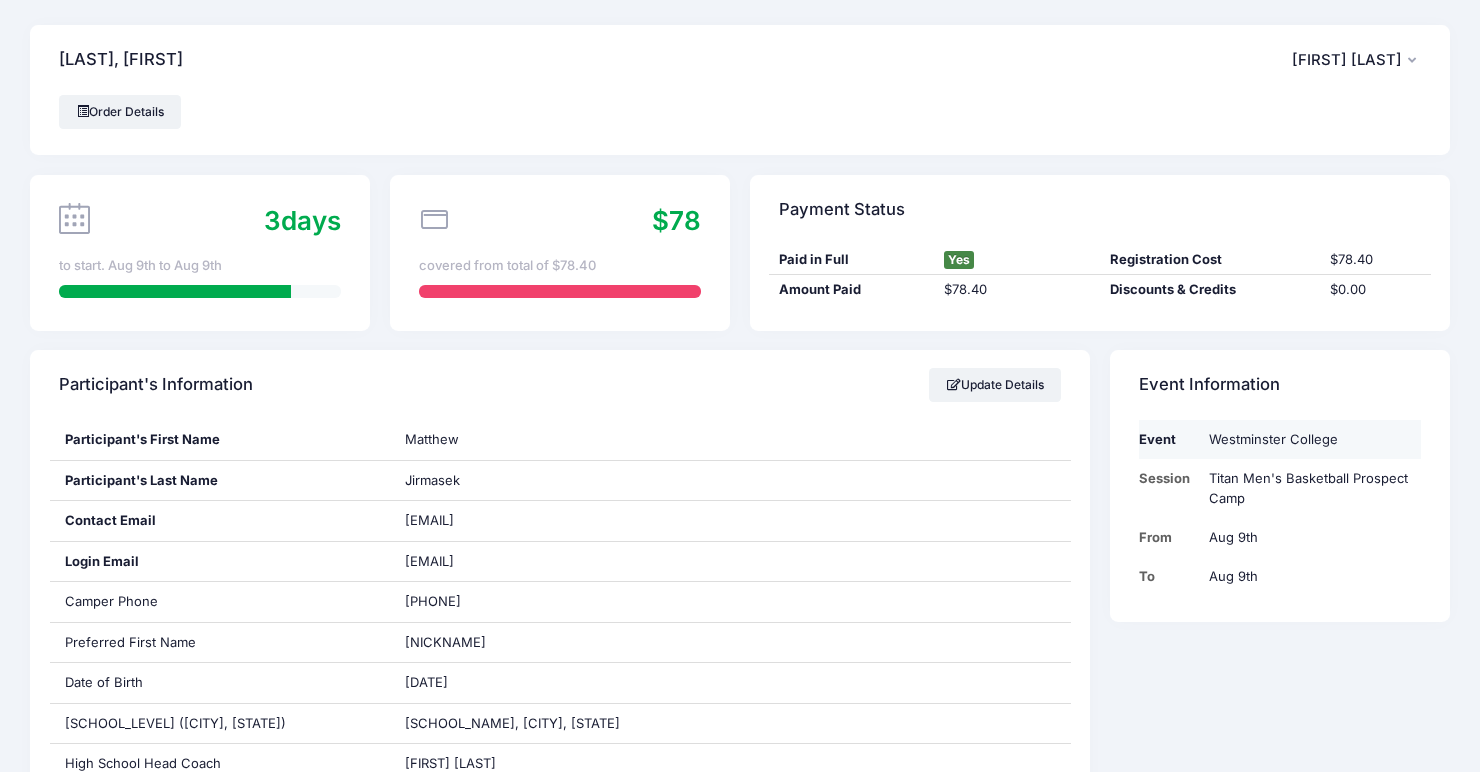 click on "Event" at bounding box center [1169, 439] 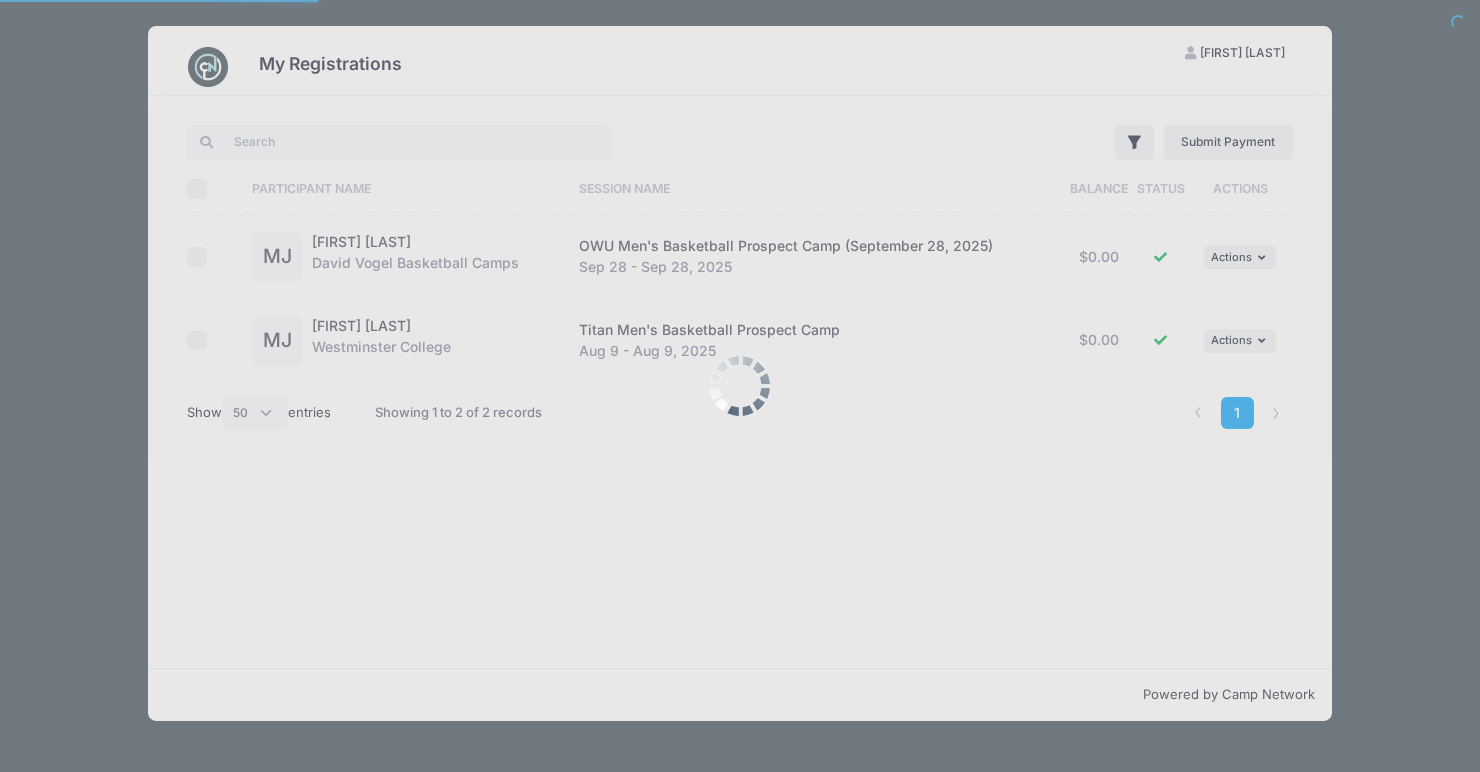 select on "50" 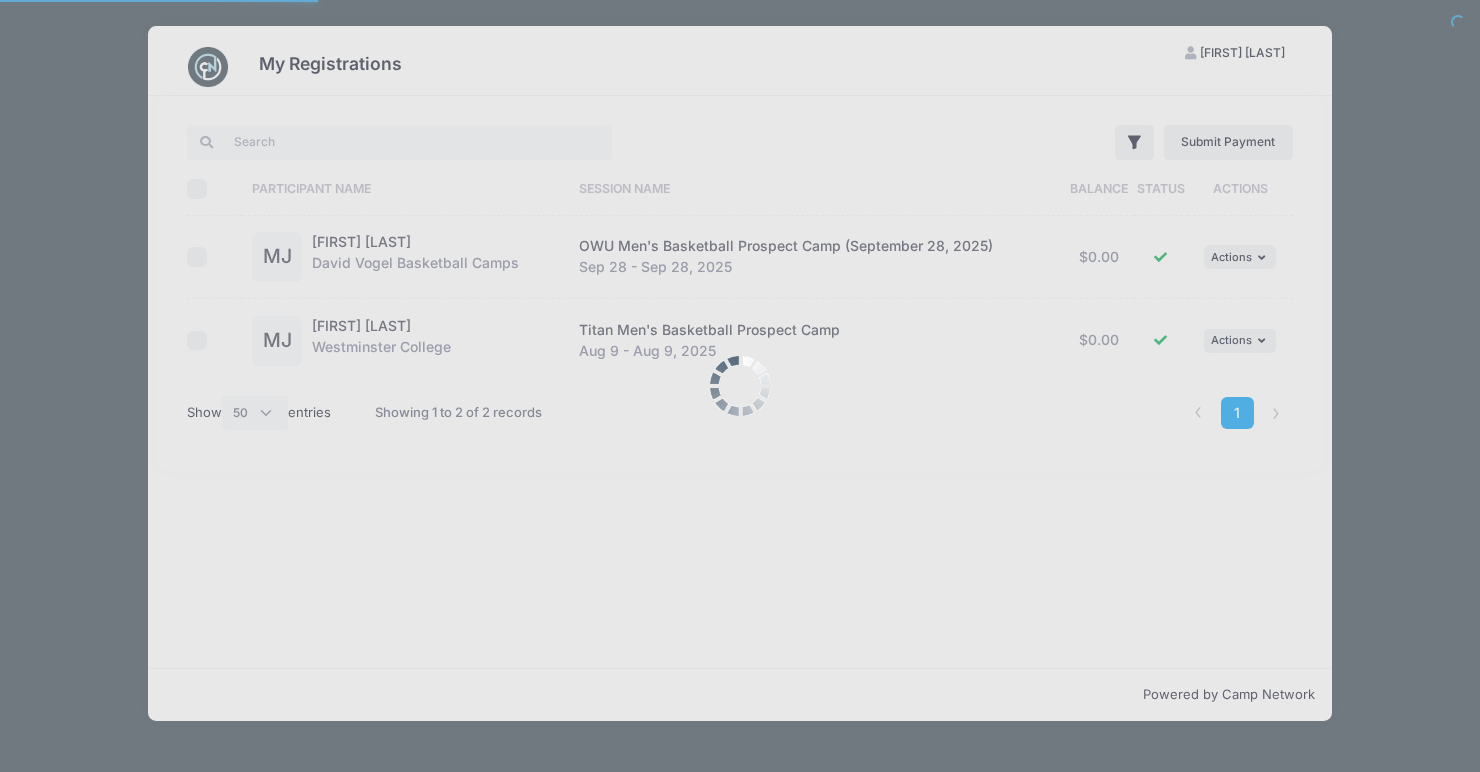 scroll, scrollTop: 0, scrollLeft: 0, axis: both 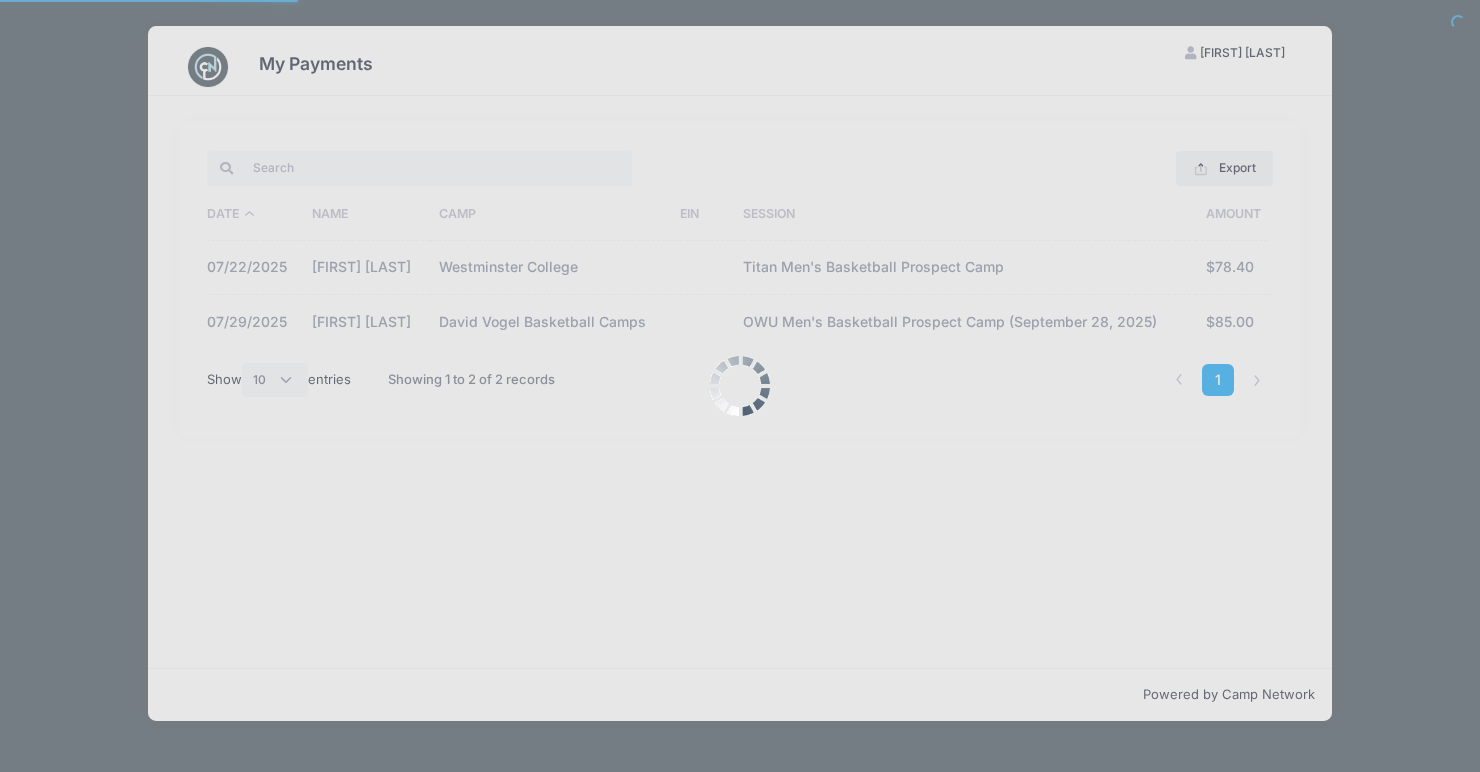 select on "10" 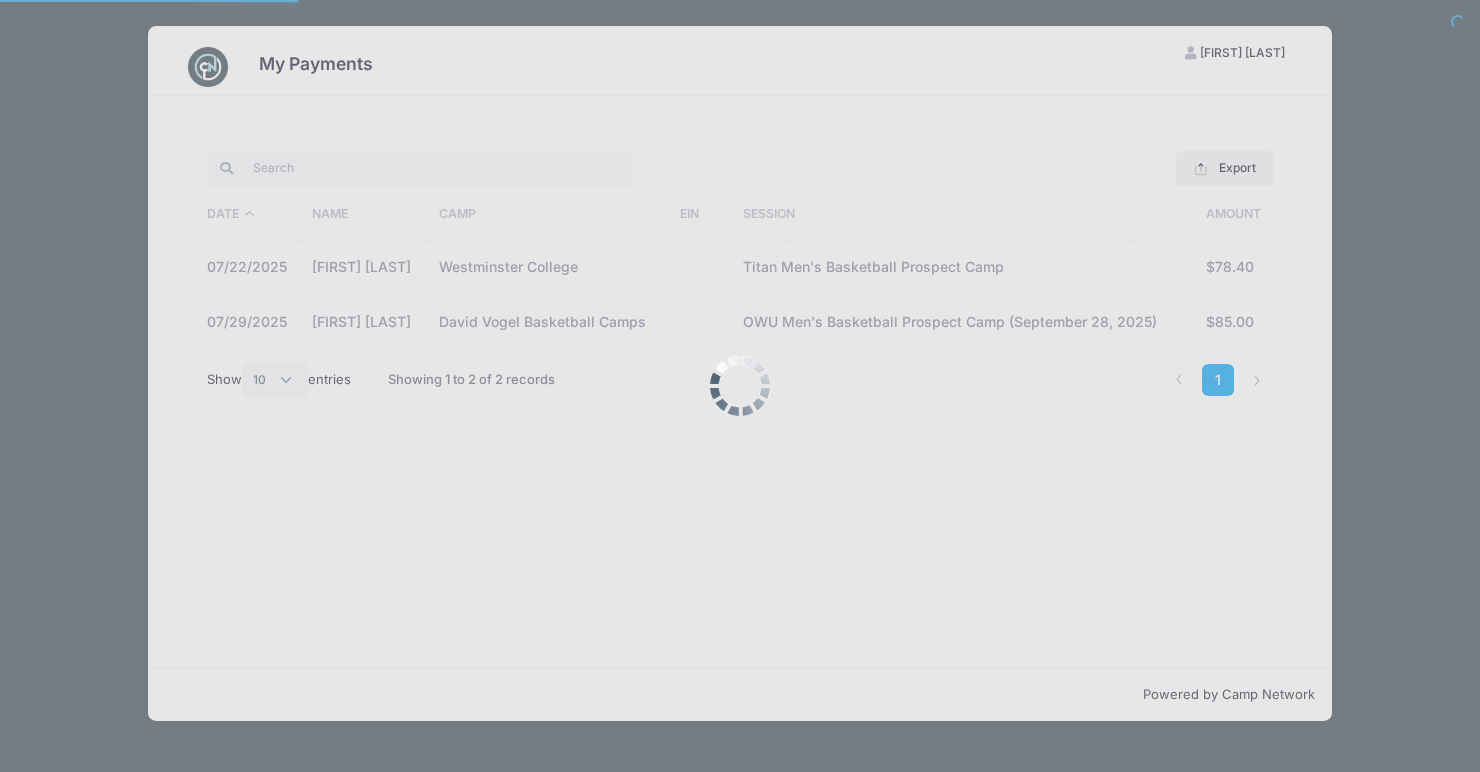 scroll, scrollTop: 0, scrollLeft: 0, axis: both 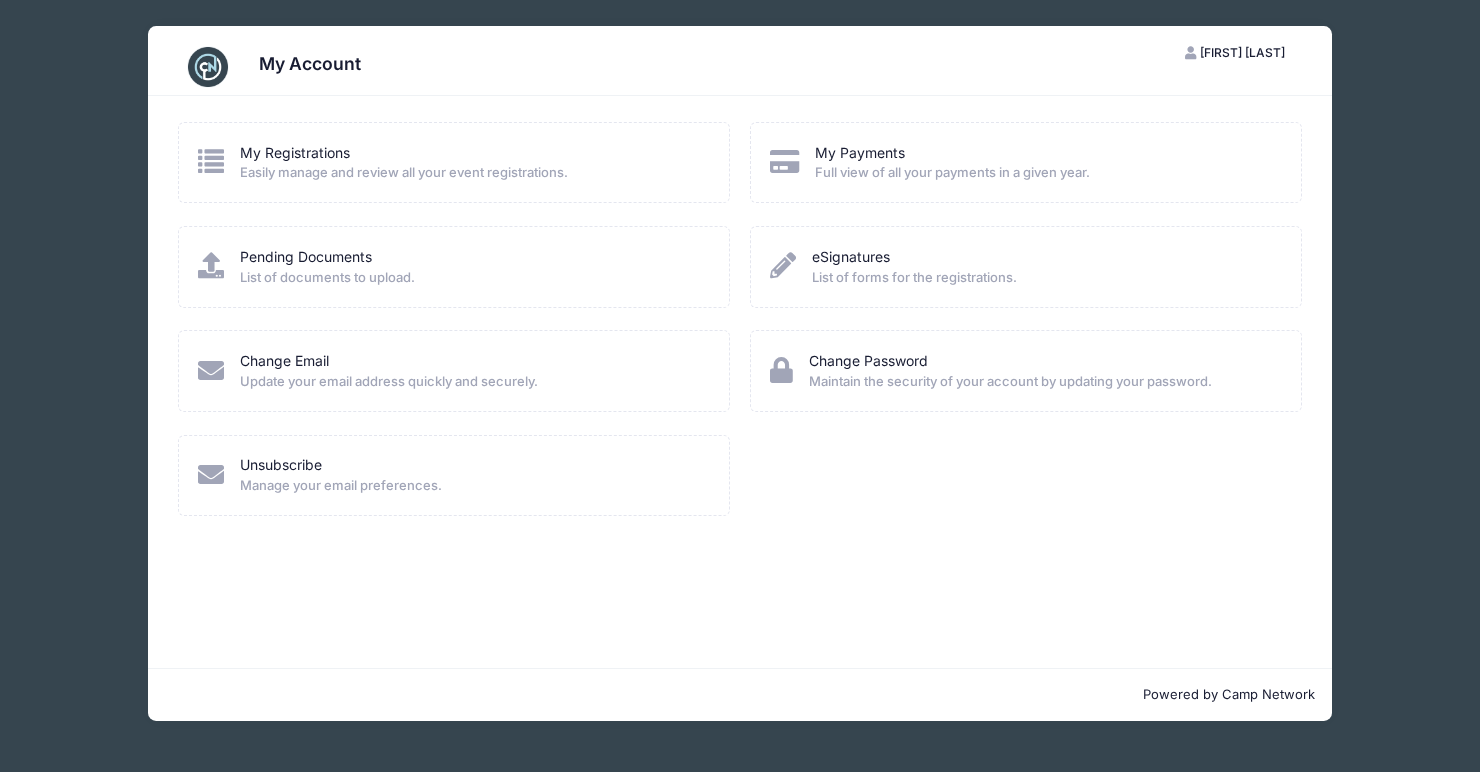 click on "My Account" at bounding box center (310, 63) 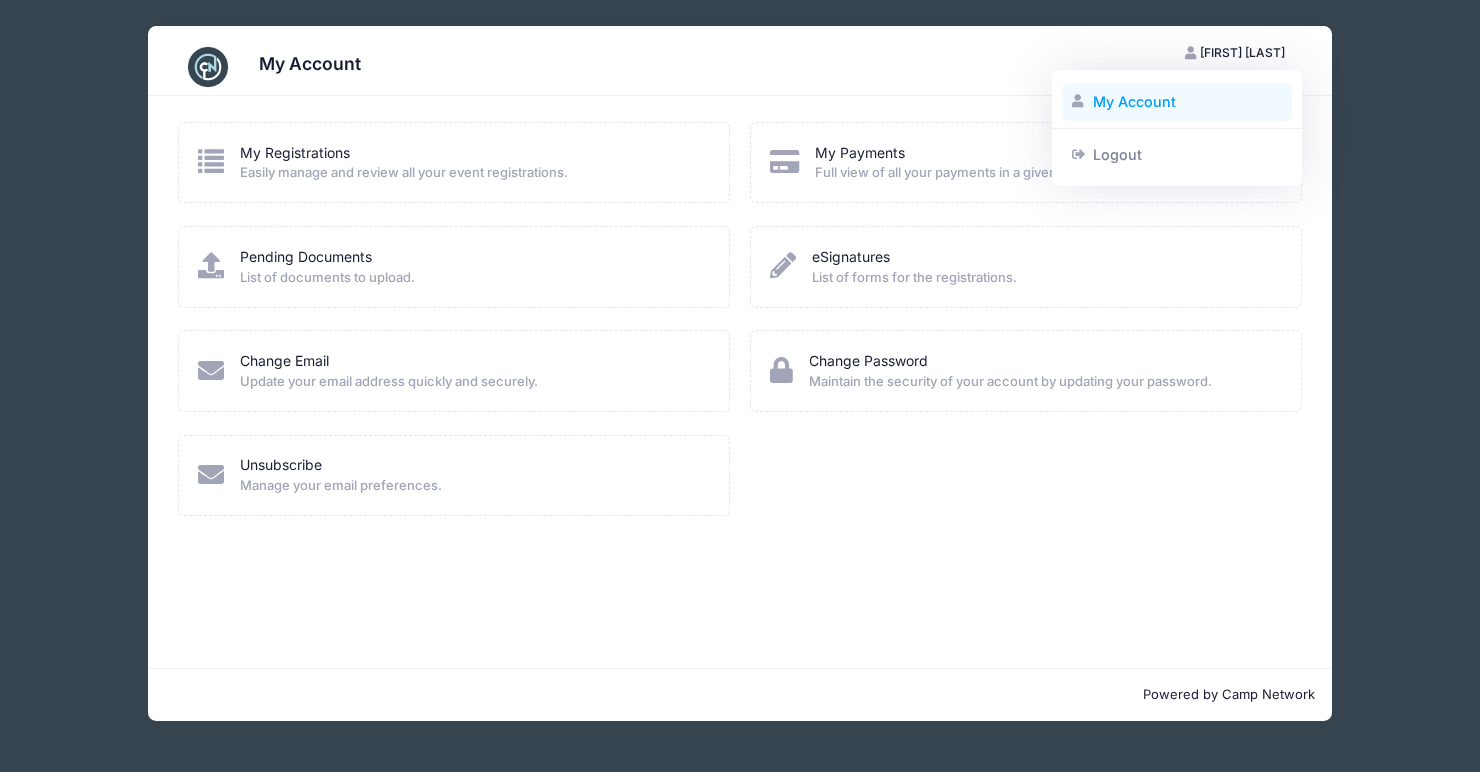 click on "My Account" at bounding box center [1177, 102] 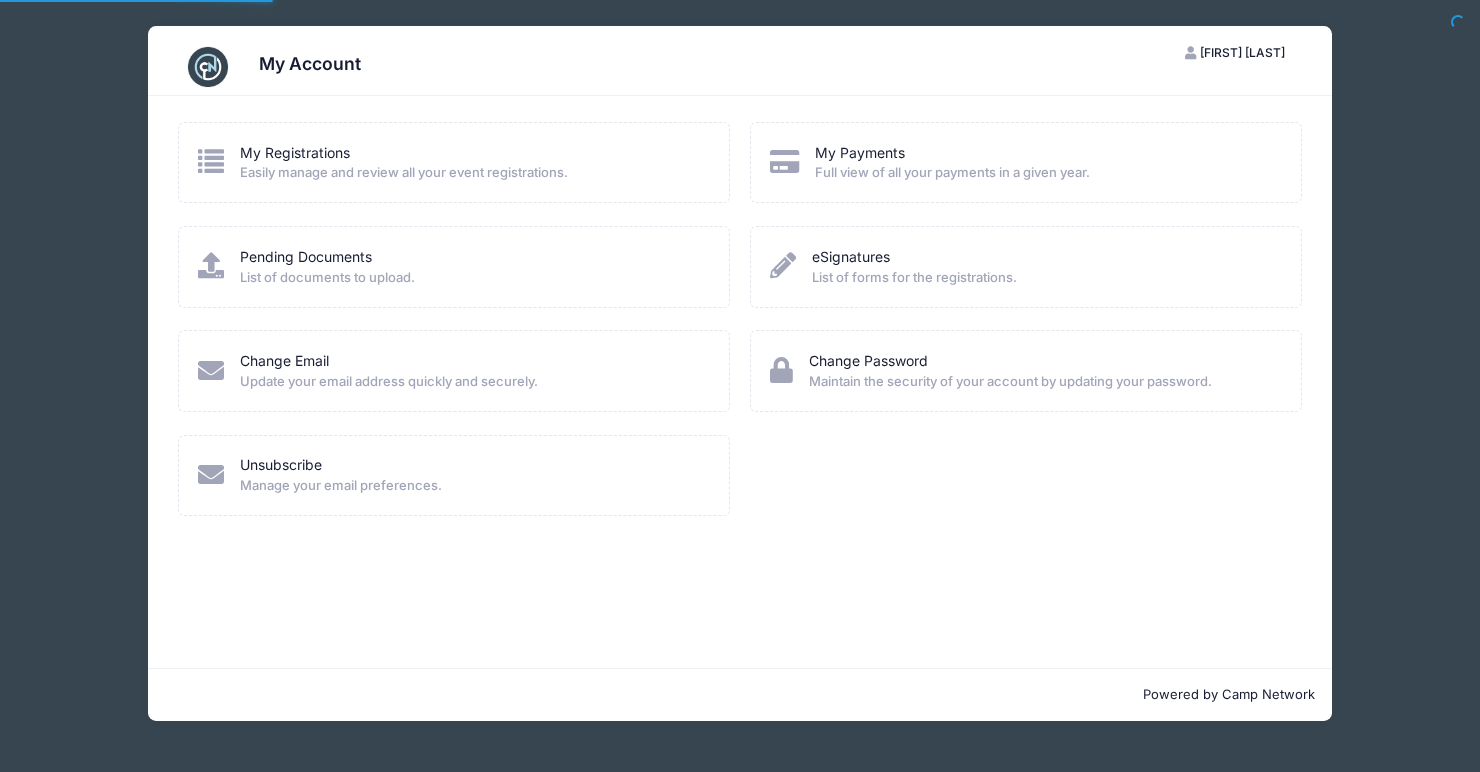 scroll, scrollTop: 0, scrollLeft: 0, axis: both 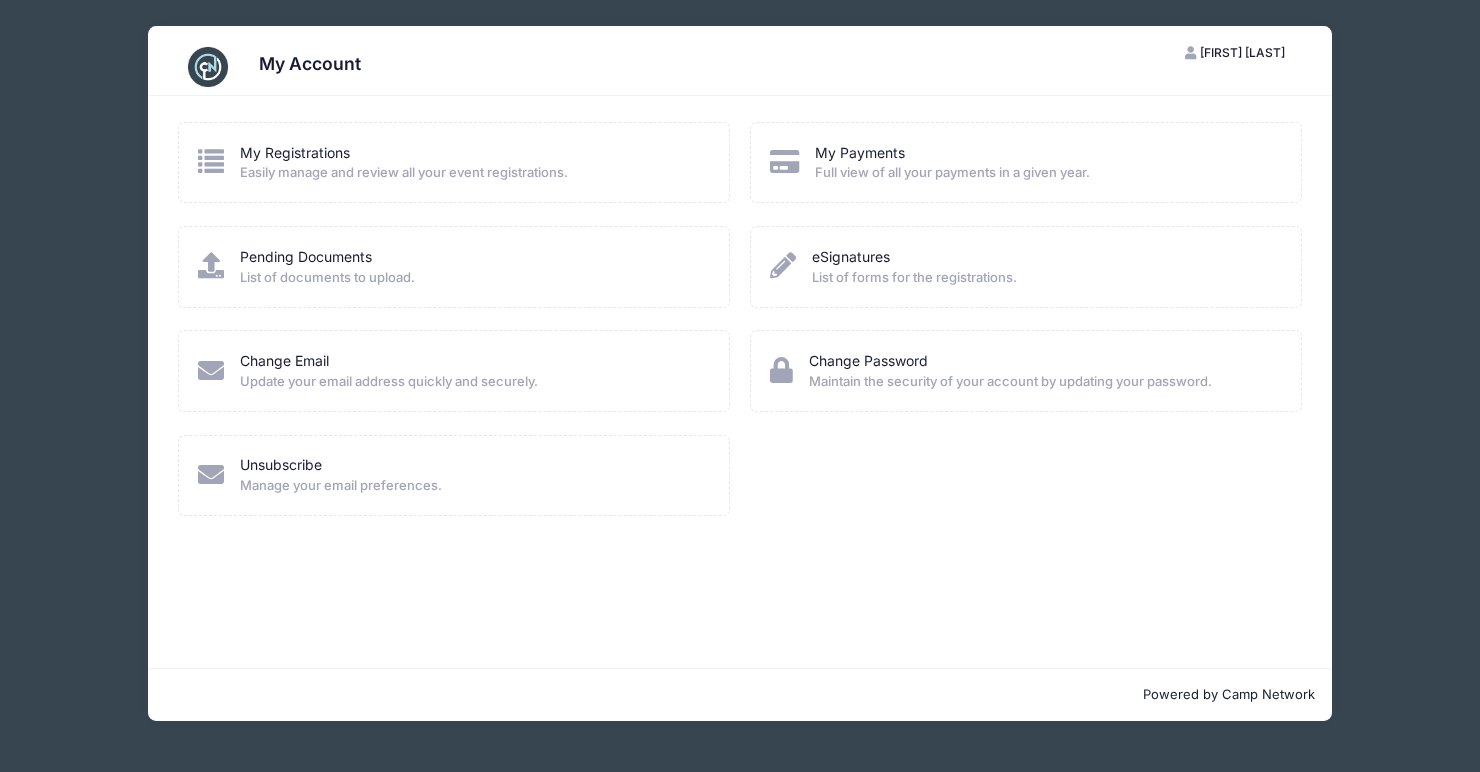 click on "[FIRST] [LAST]" at bounding box center (1242, 52) 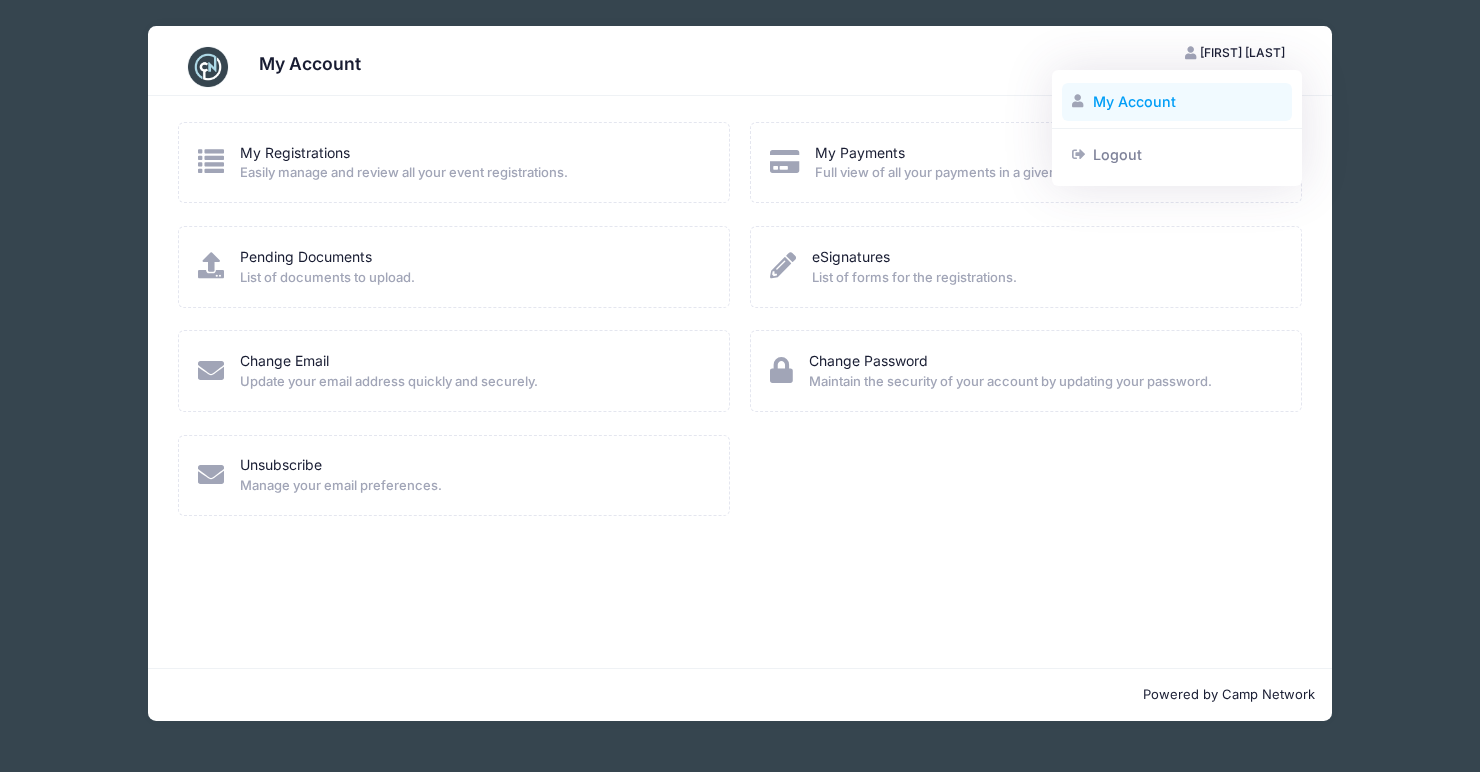 click on "My Account" at bounding box center (1177, 102) 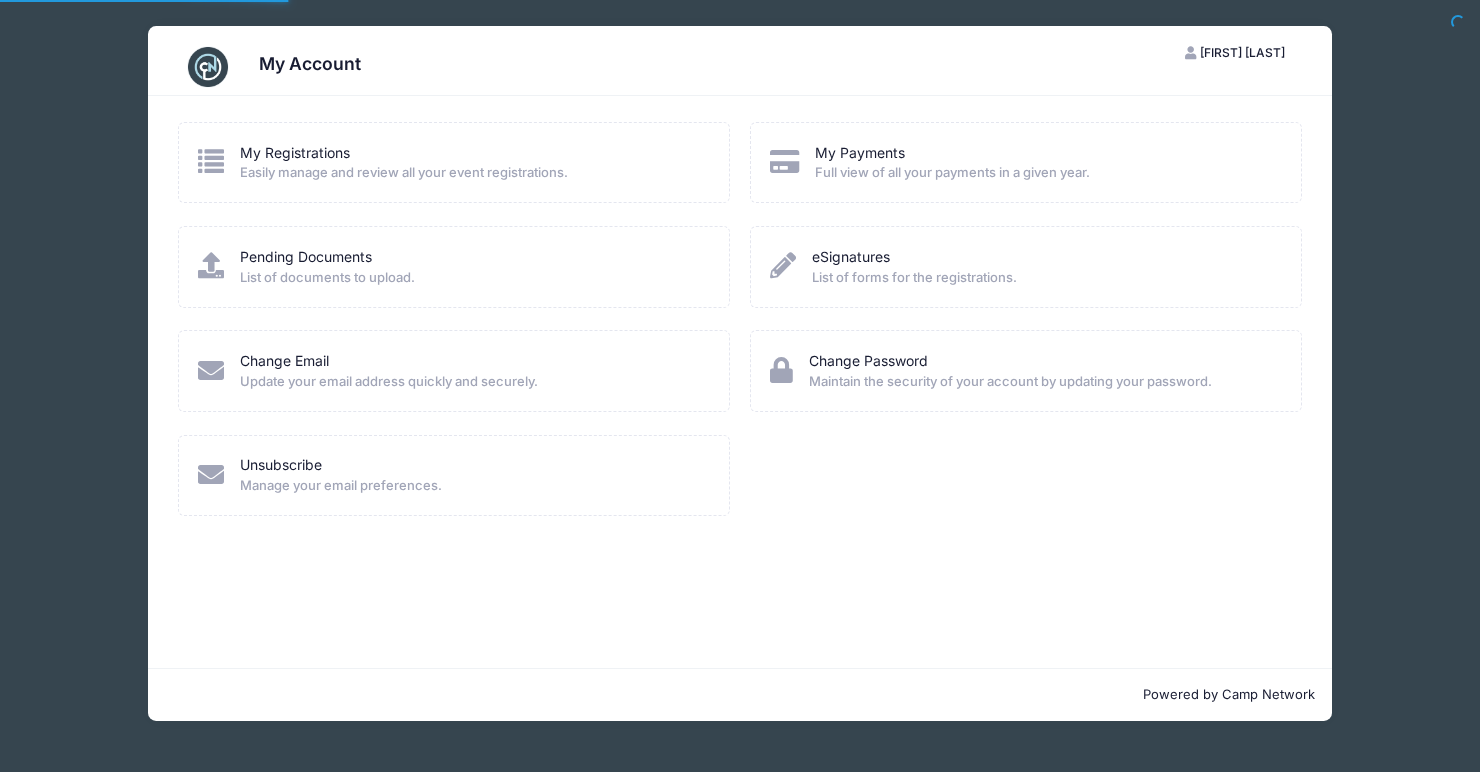 scroll, scrollTop: 0, scrollLeft: 0, axis: both 